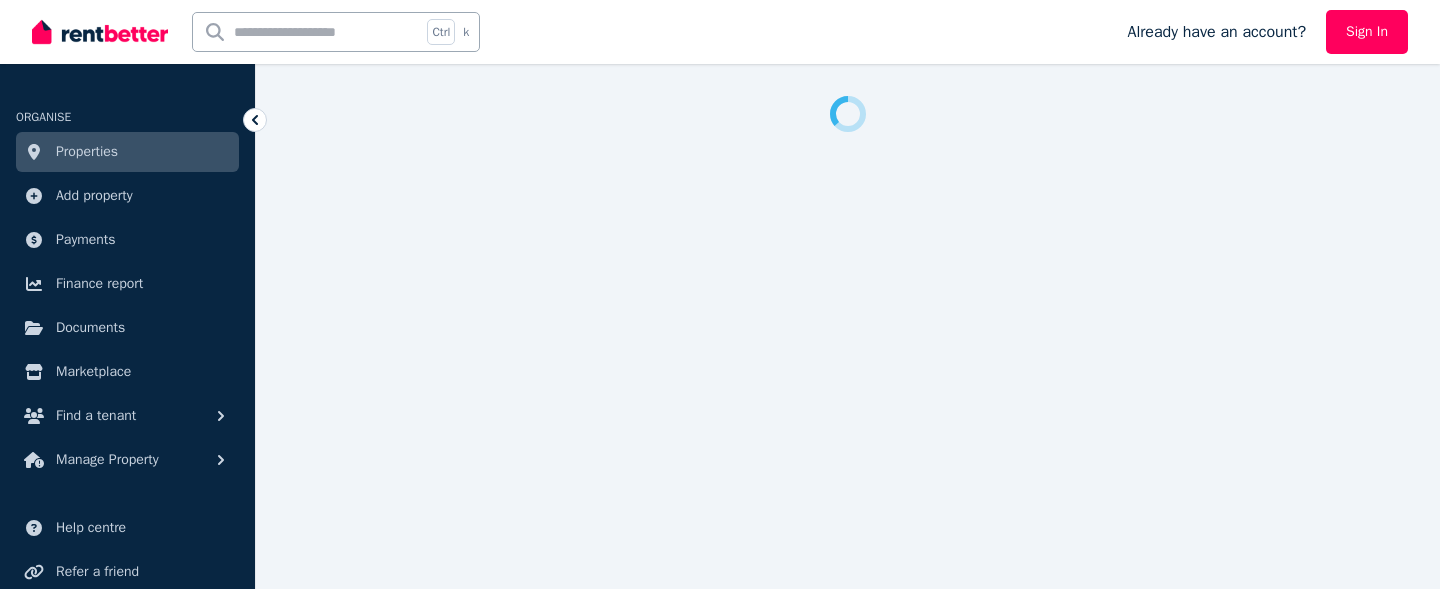 scroll, scrollTop: 0, scrollLeft: 0, axis: both 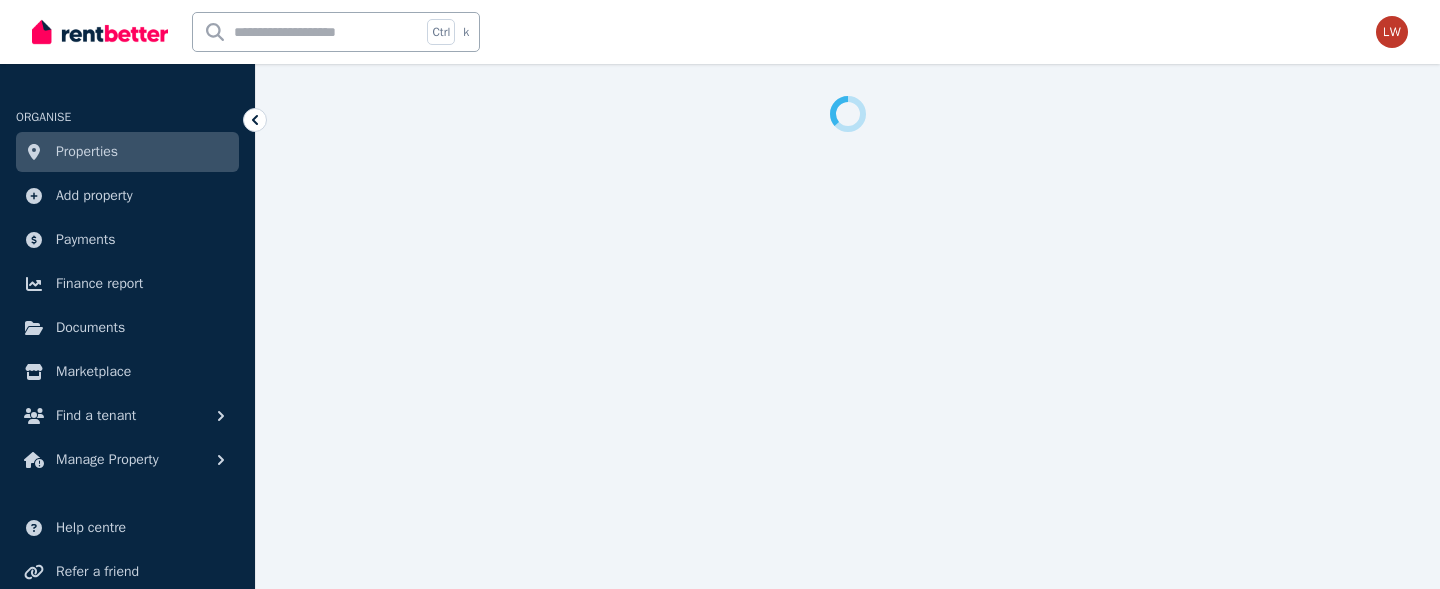 select on "***" 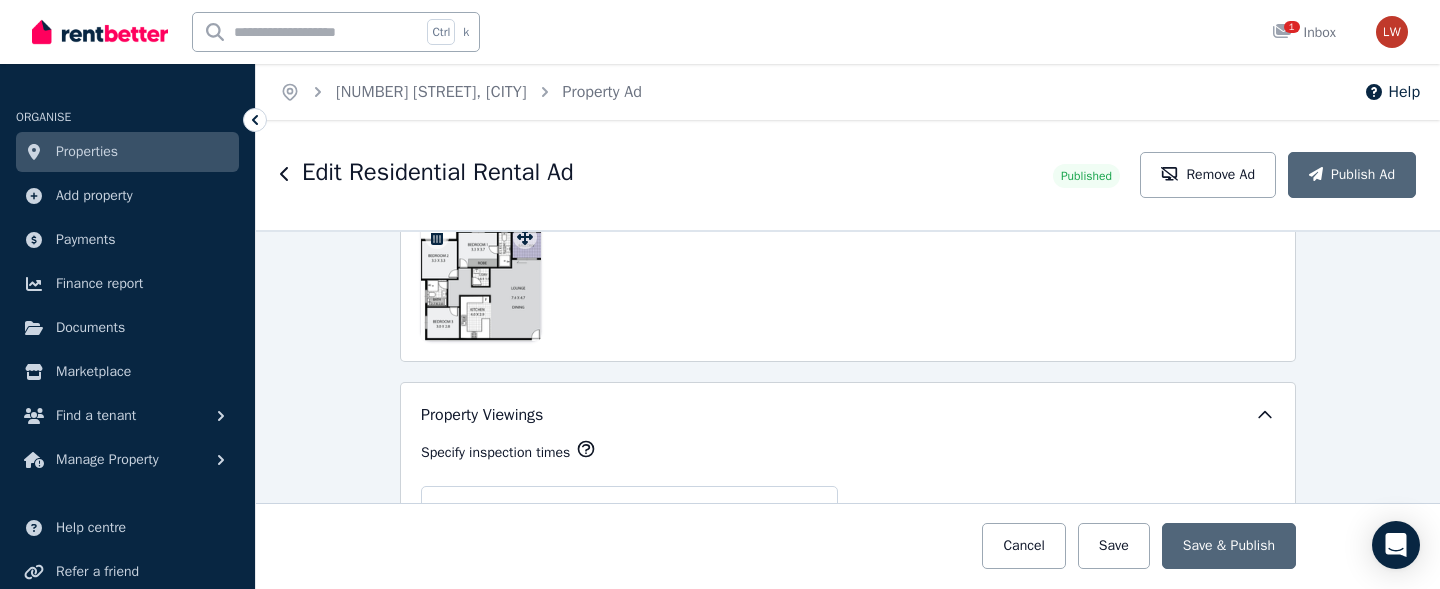 scroll, scrollTop: 3400, scrollLeft: 0, axis: vertical 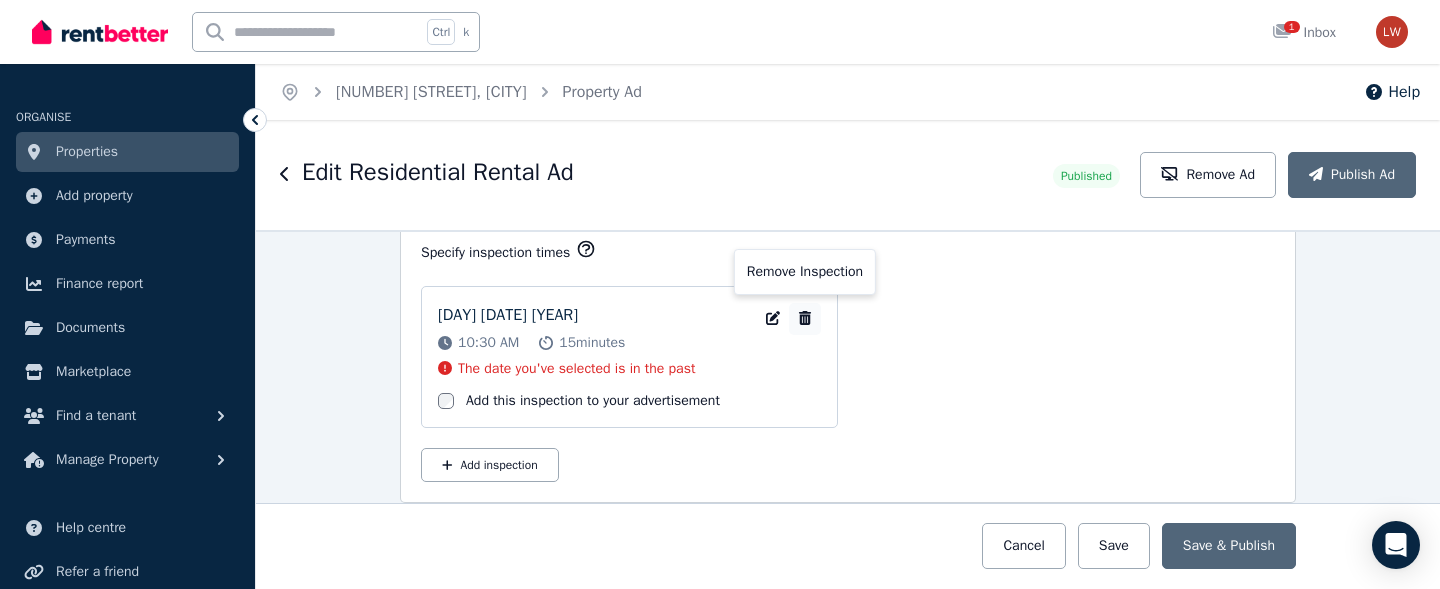 click 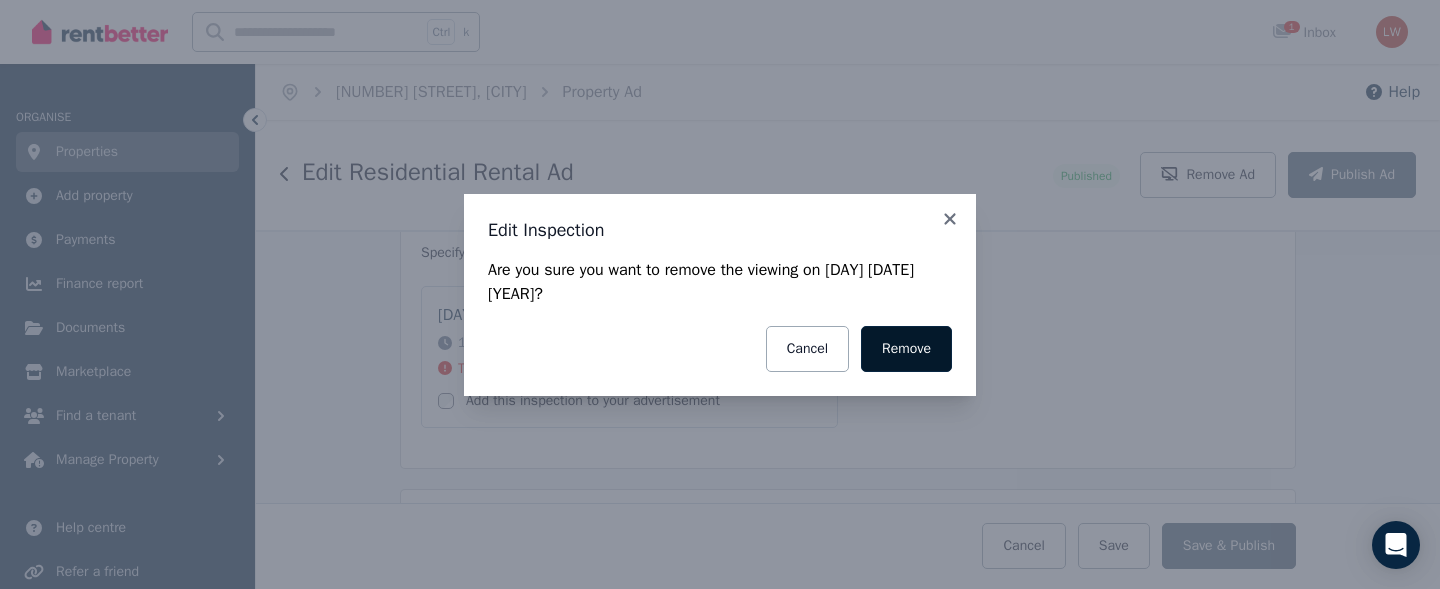 click on "Remove" at bounding box center [906, 349] 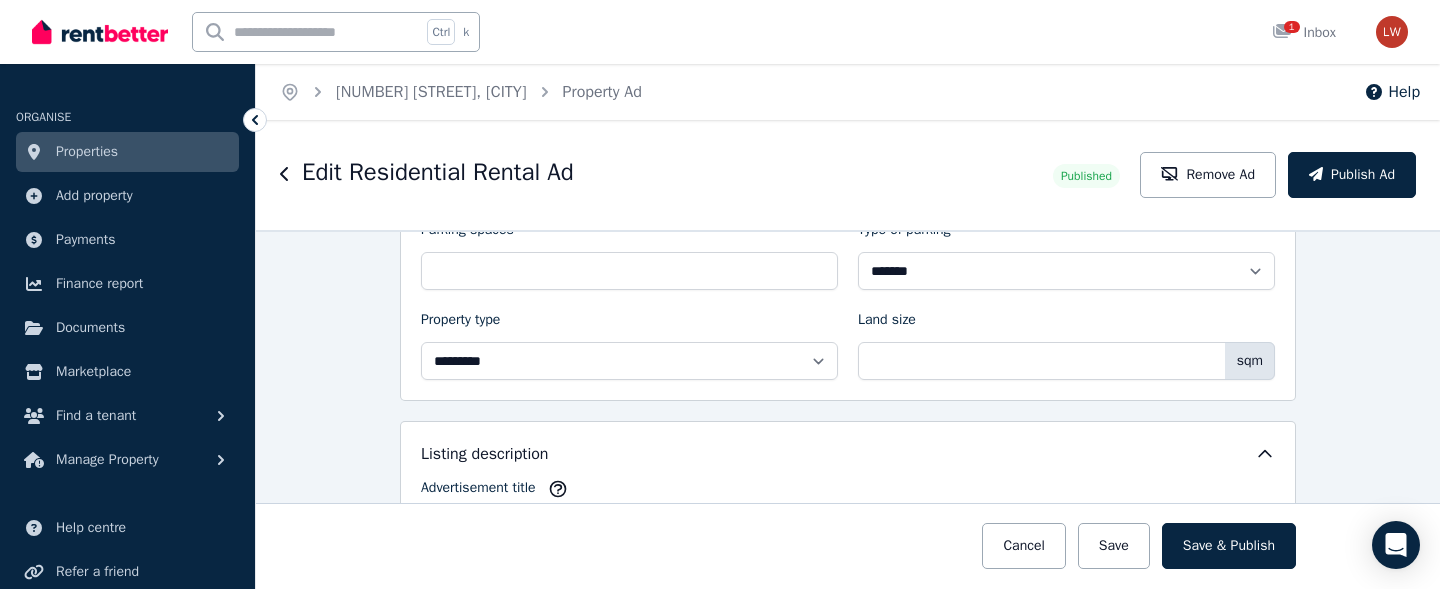 scroll, scrollTop: 1052, scrollLeft: 0, axis: vertical 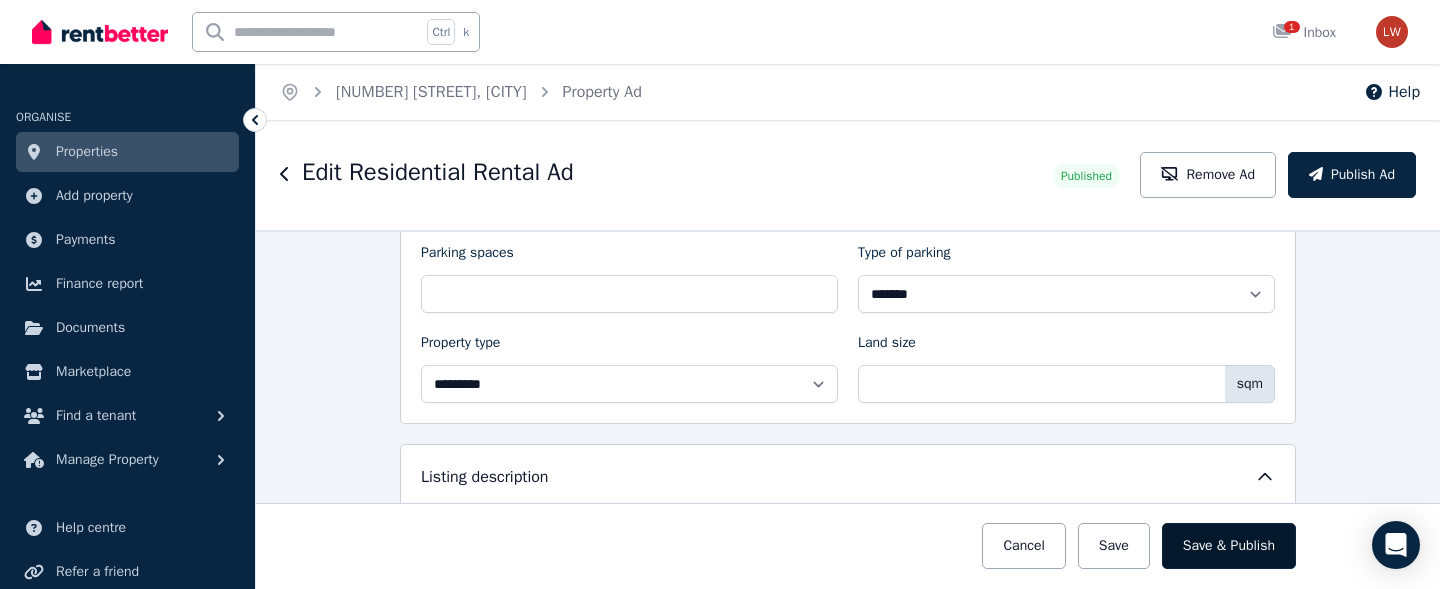 click on "Save & Publish" at bounding box center (1229, 546) 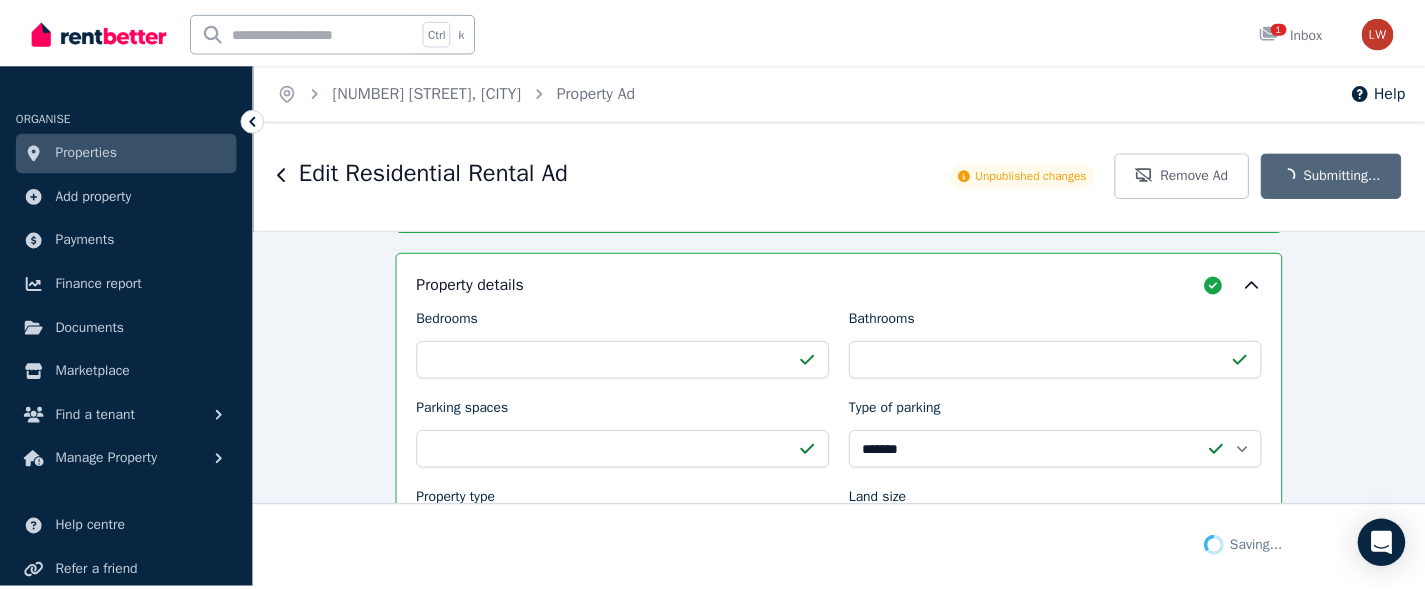 scroll, scrollTop: 1208, scrollLeft: 0, axis: vertical 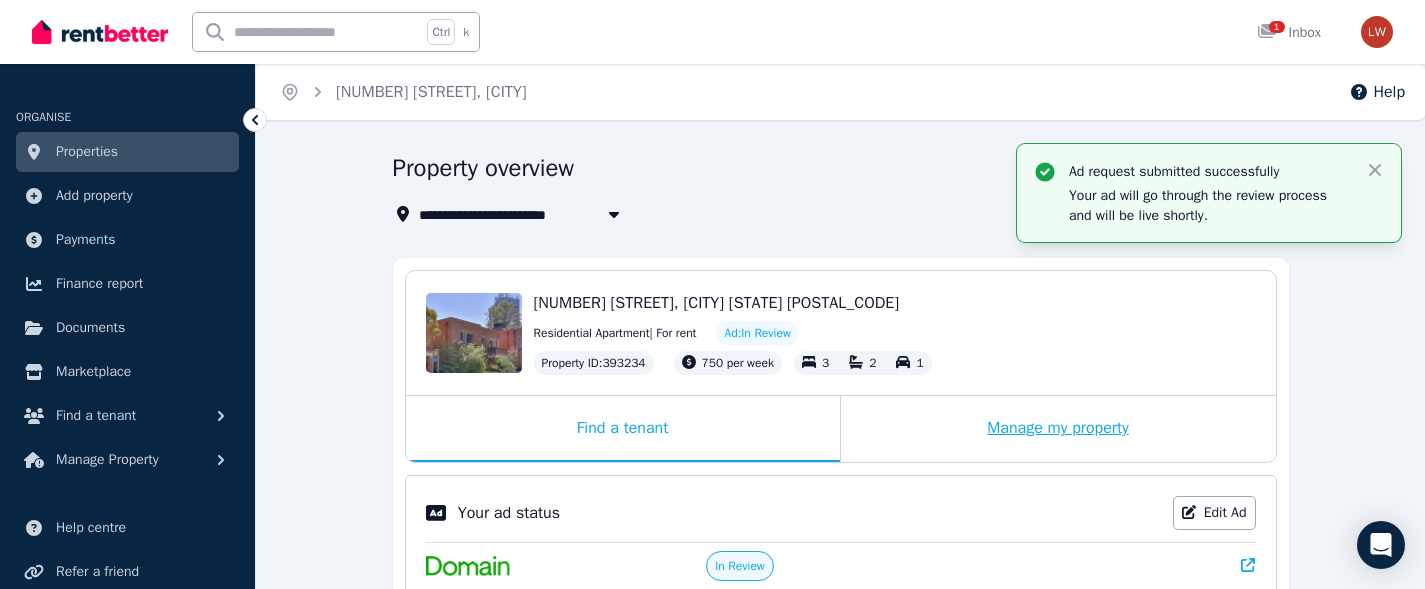 click on "Manage my property" at bounding box center (1058, 429) 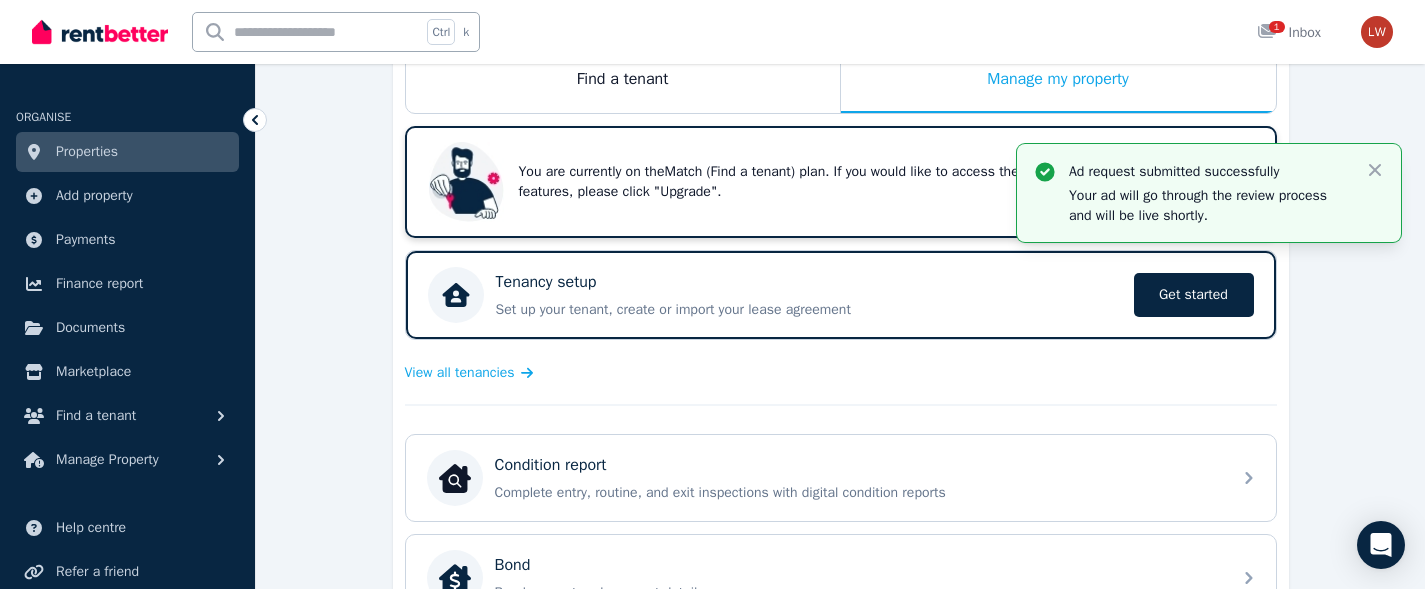 scroll, scrollTop: 170, scrollLeft: 0, axis: vertical 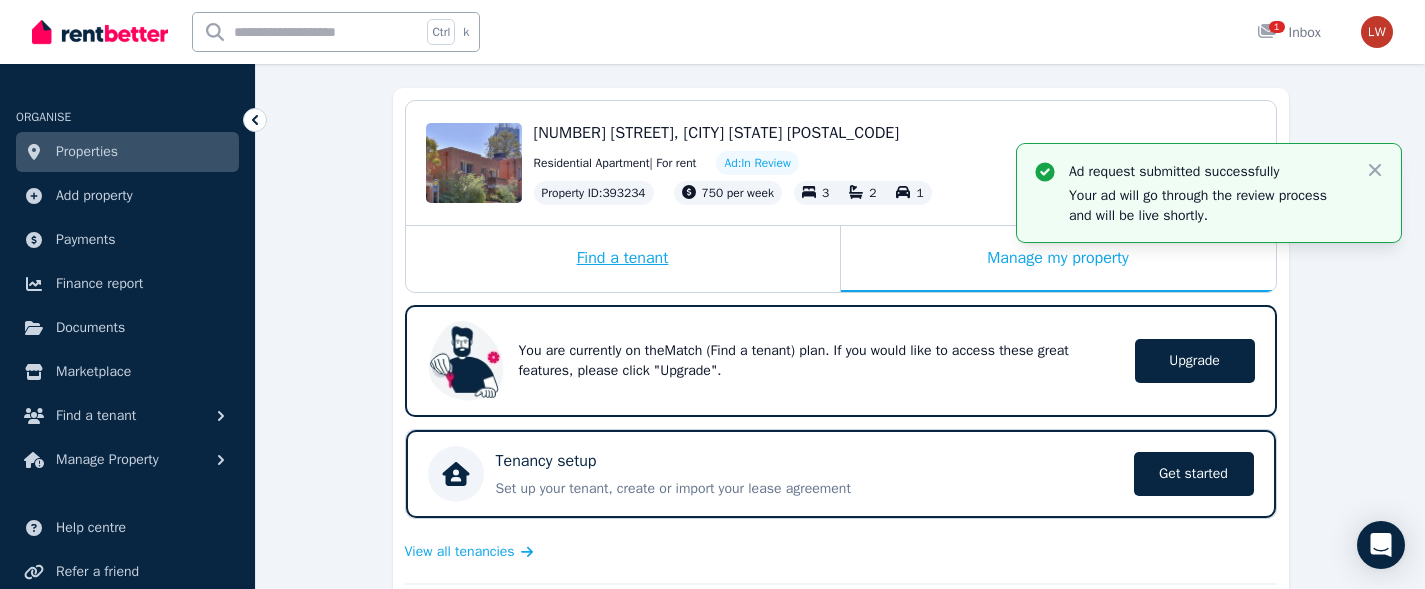 click on "Find a tenant" at bounding box center (623, 259) 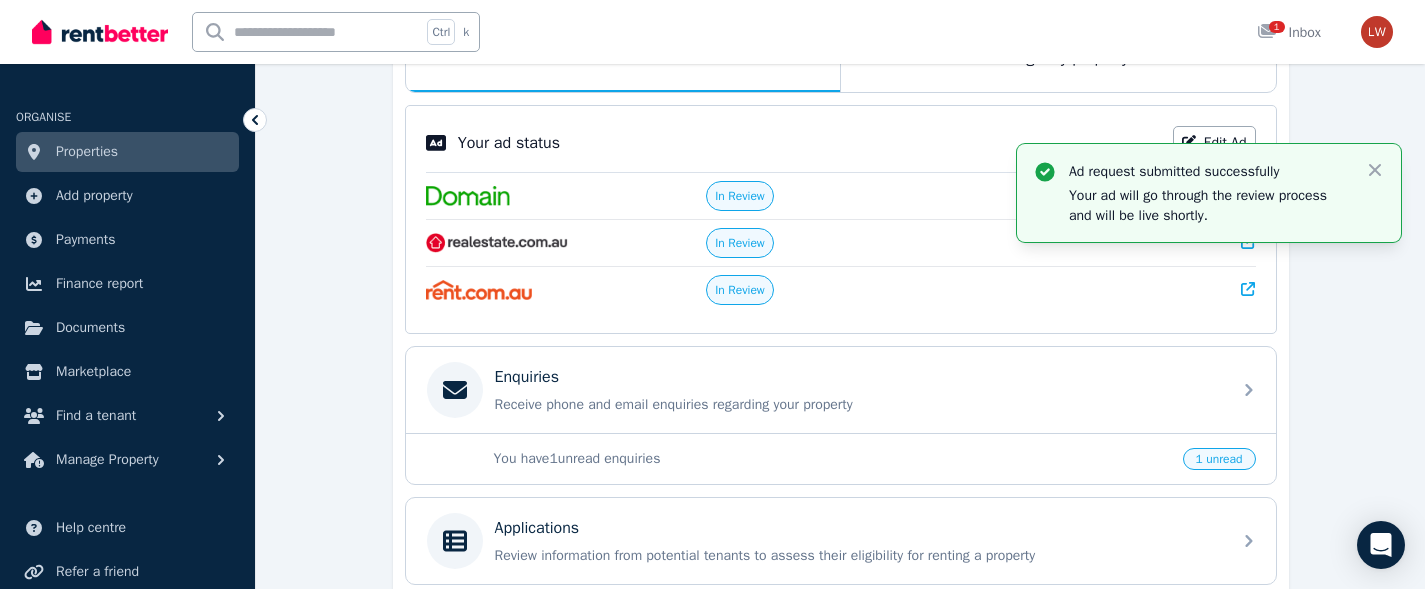 scroll, scrollTop: 470, scrollLeft: 0, axis: vertical 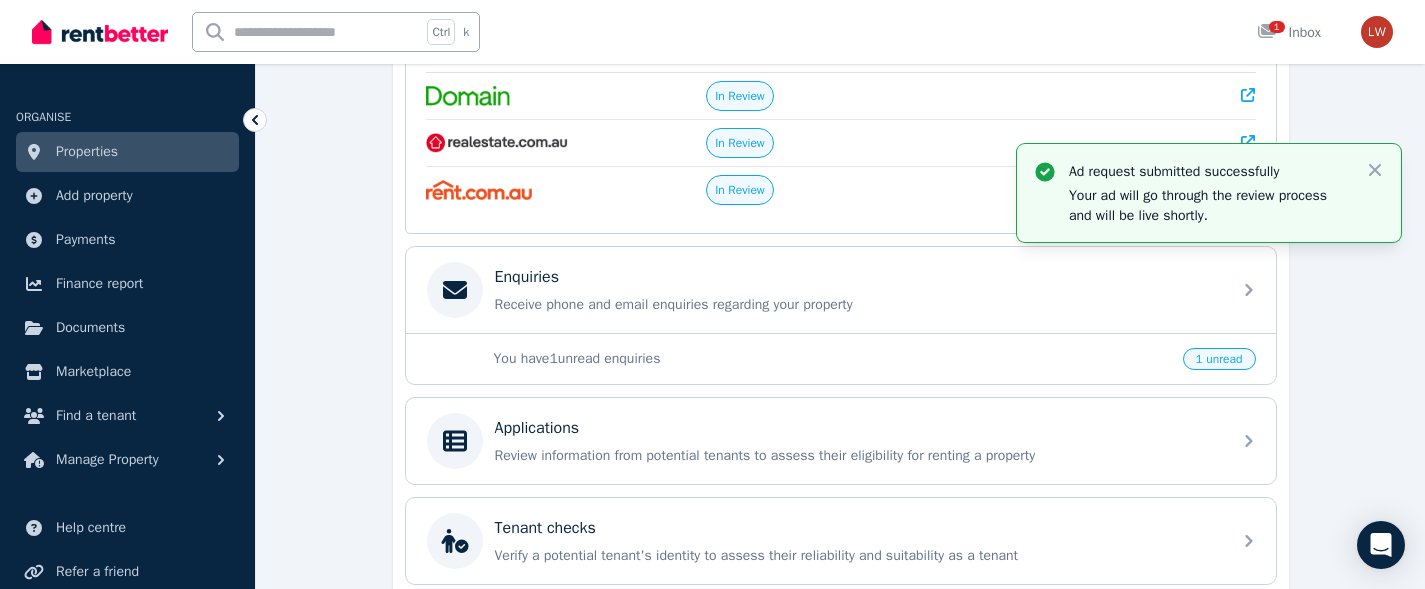 click on "Applications Review information from potential tenants to assess their eligibility for renting a property" at bounding box center [841, 441] 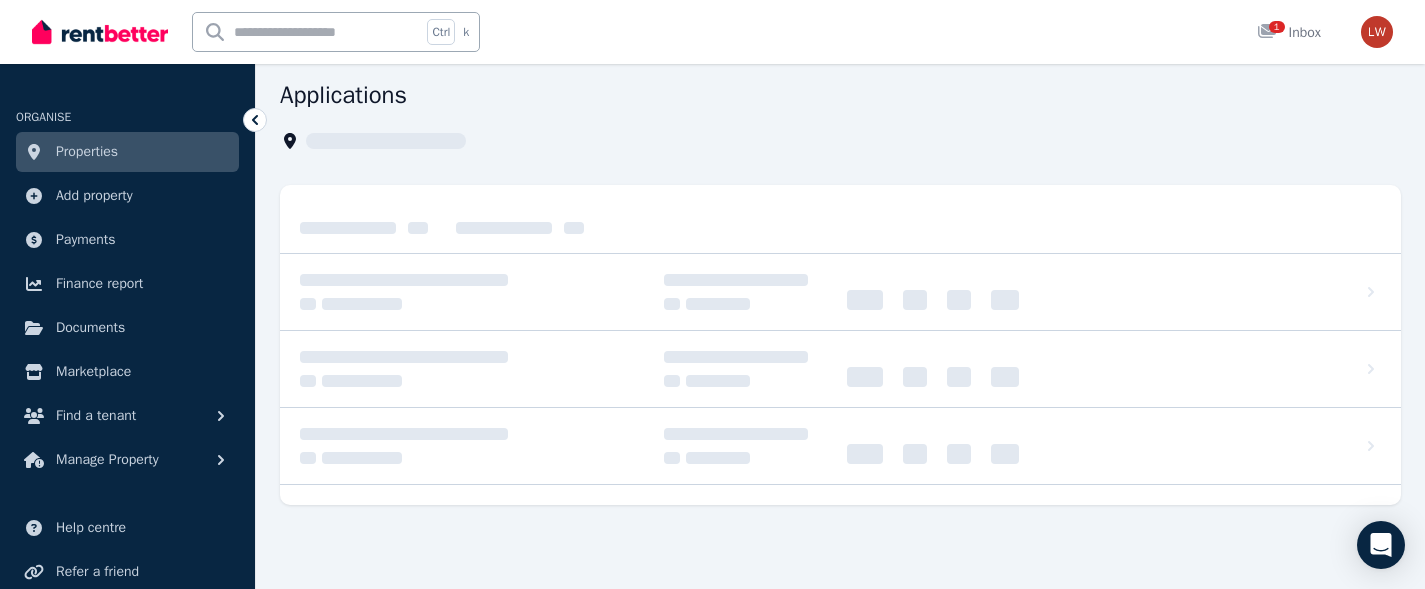scroll, scrollTop: 0, scrollLeft: 0, axis: both 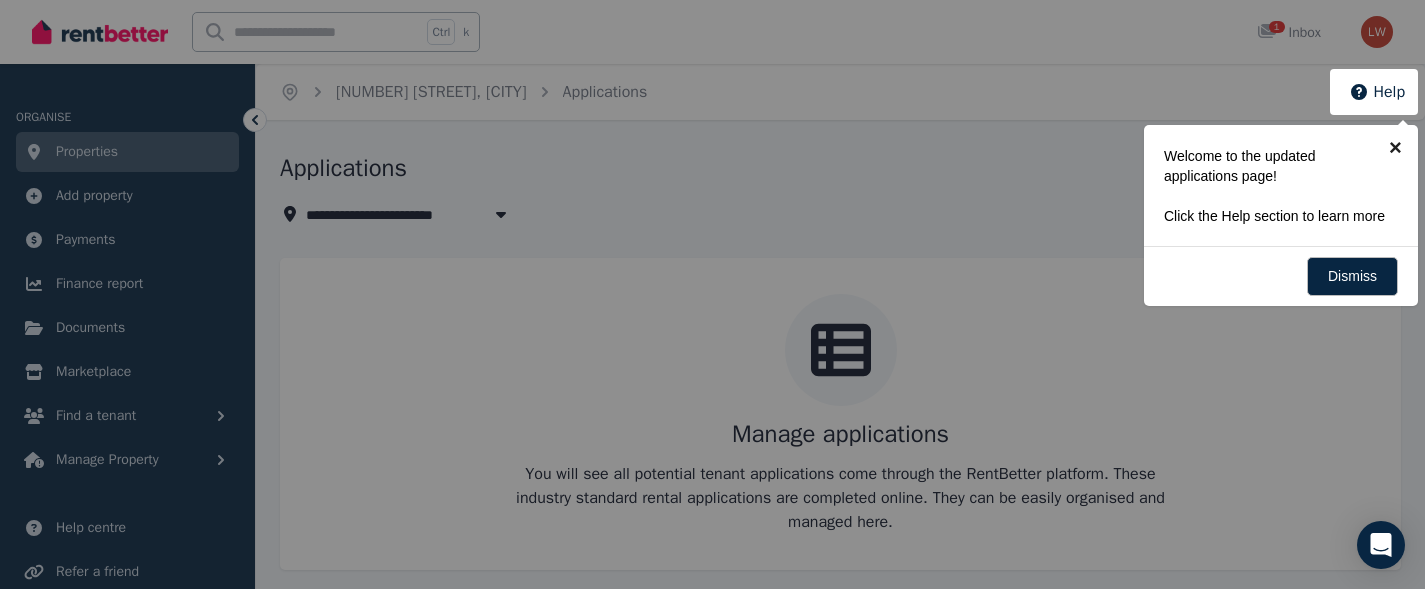 click on "×" at bounding box center (1395, 147) 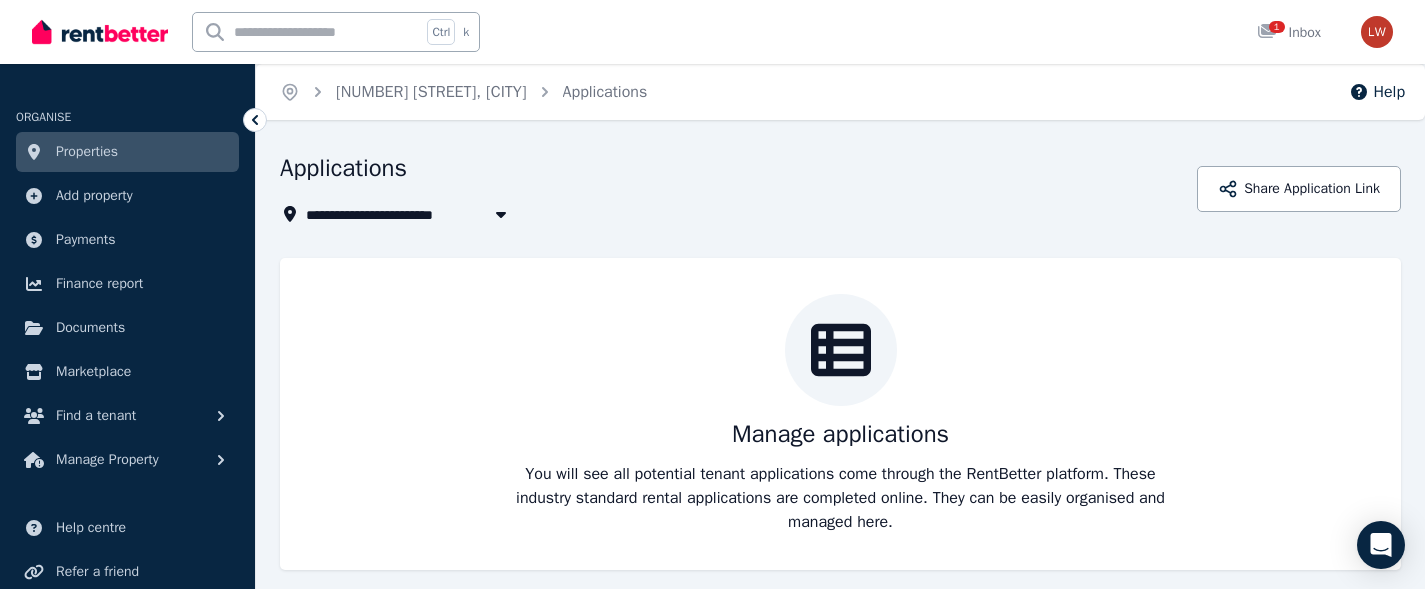 scroll, scrollTop: 17, scrollLeft: 0, axis: vertical 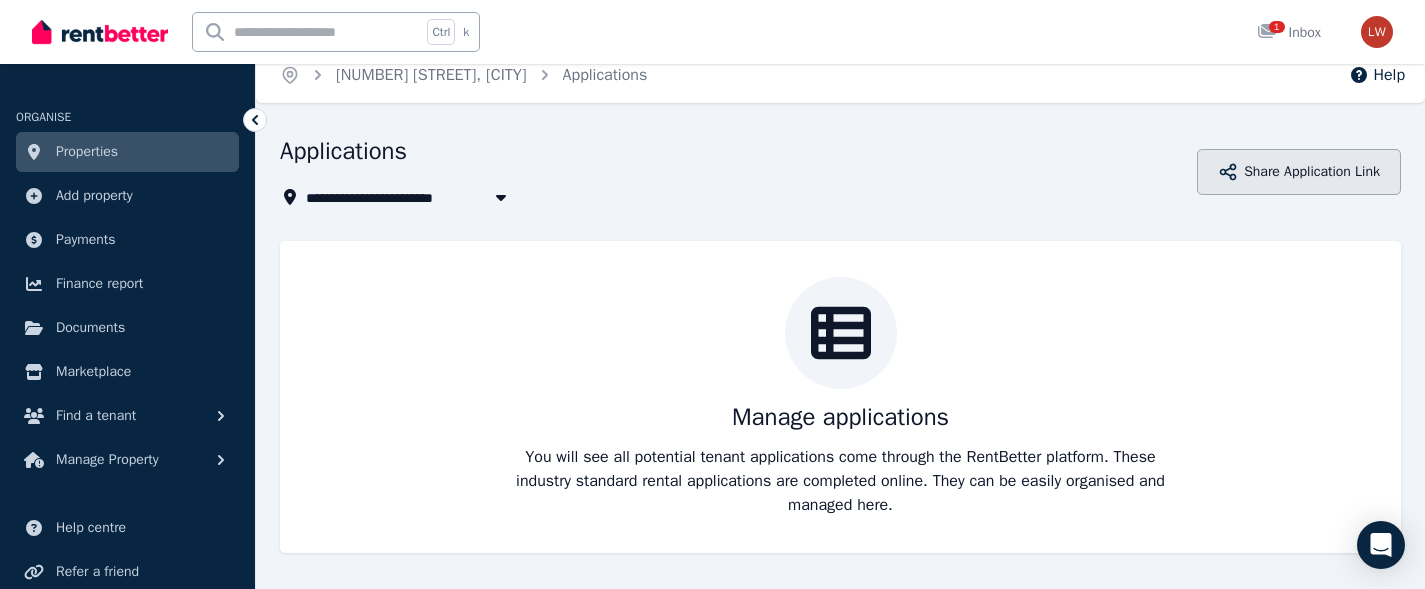 click on "Share Application Link" at bounding box center [1299, 172] 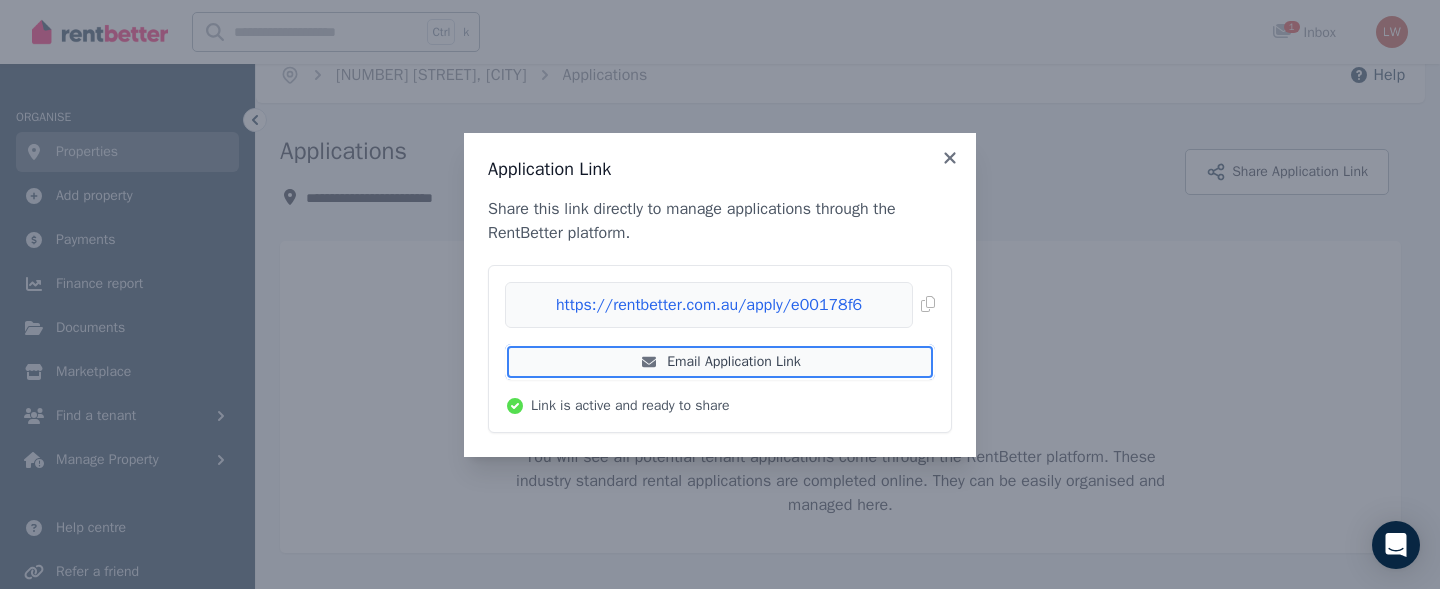 click on "Email Application Link" at bounding box center (720, 362) 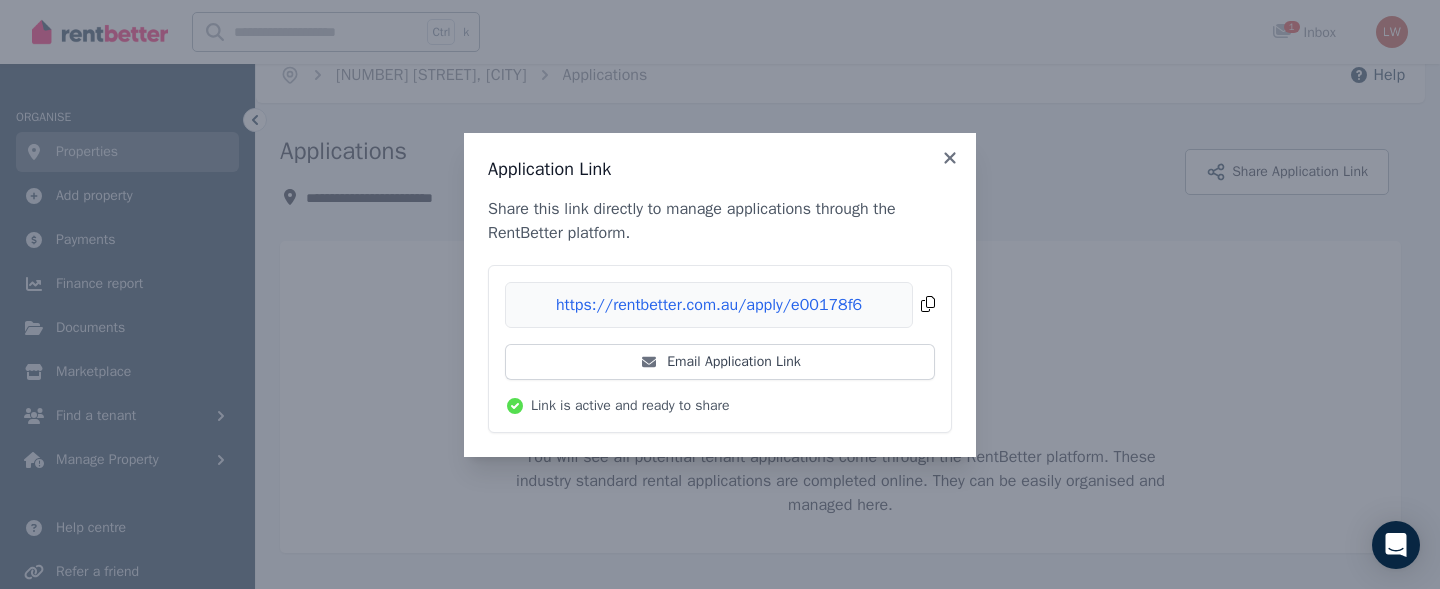 click on "Copied!" at bounding box center [720, 305] 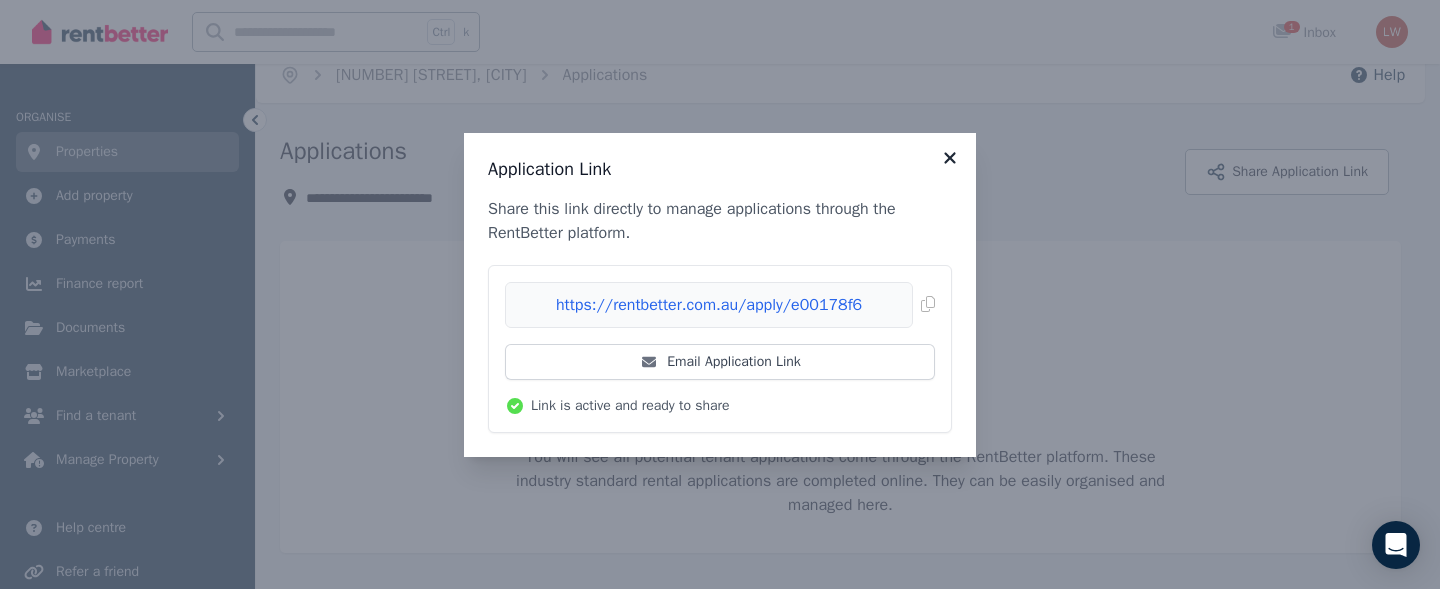 click 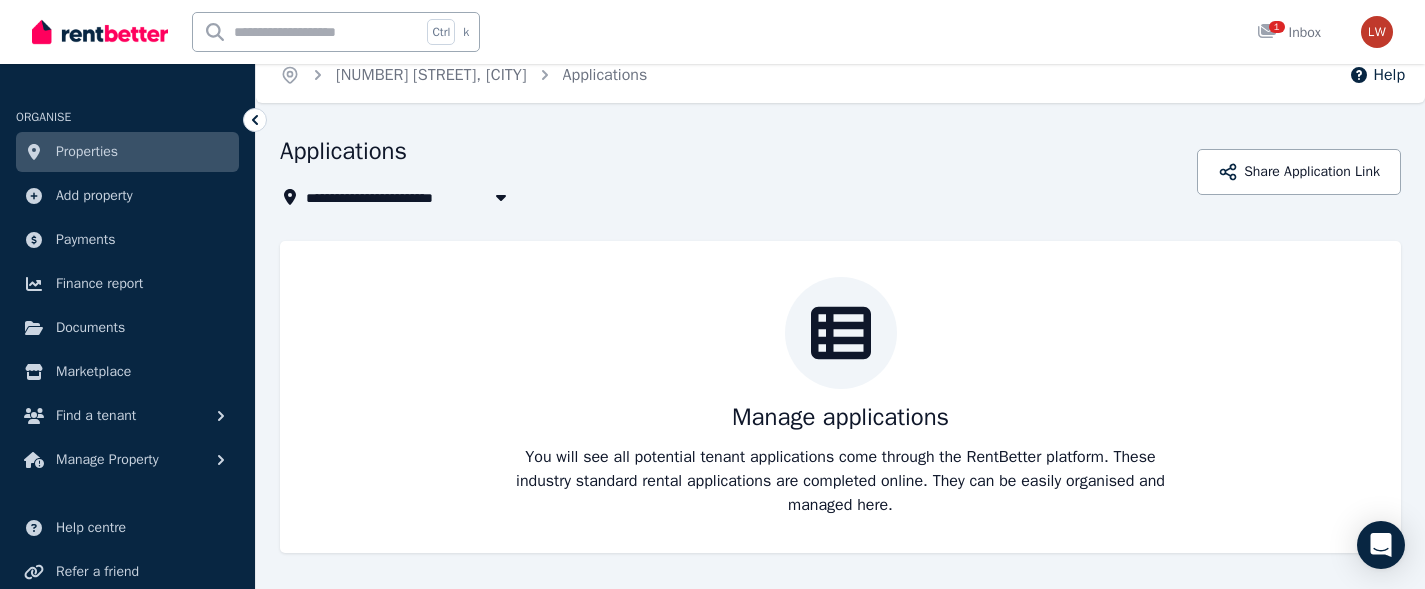 click on "Applications" at bounding box center (732, 154) 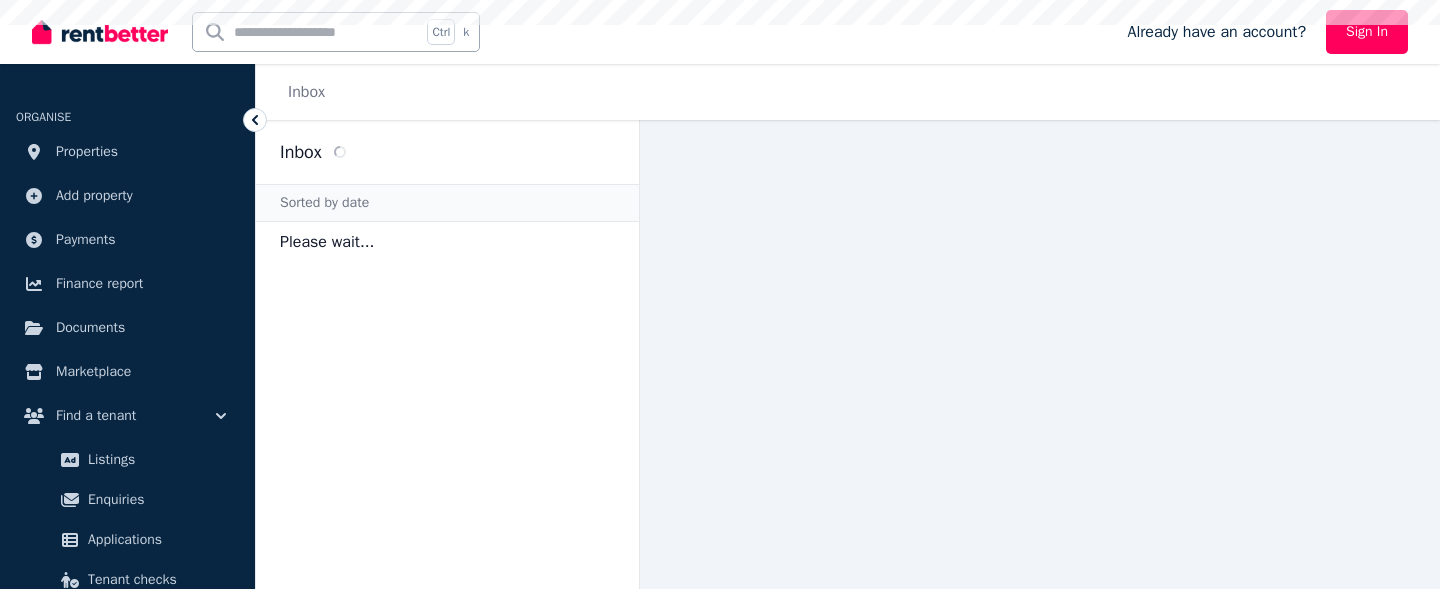 scroll, scrollTop: 0, scrollLeft: 0, axis: both 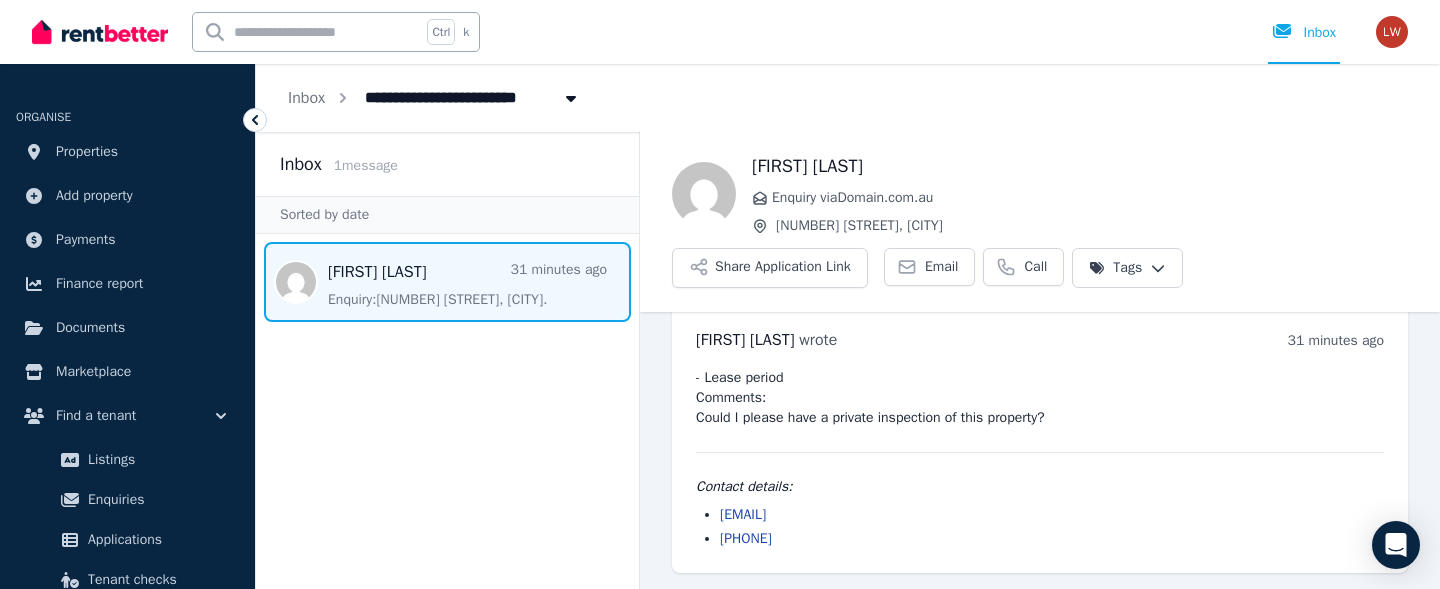 click on "**********" at bounding box center (720, 294) 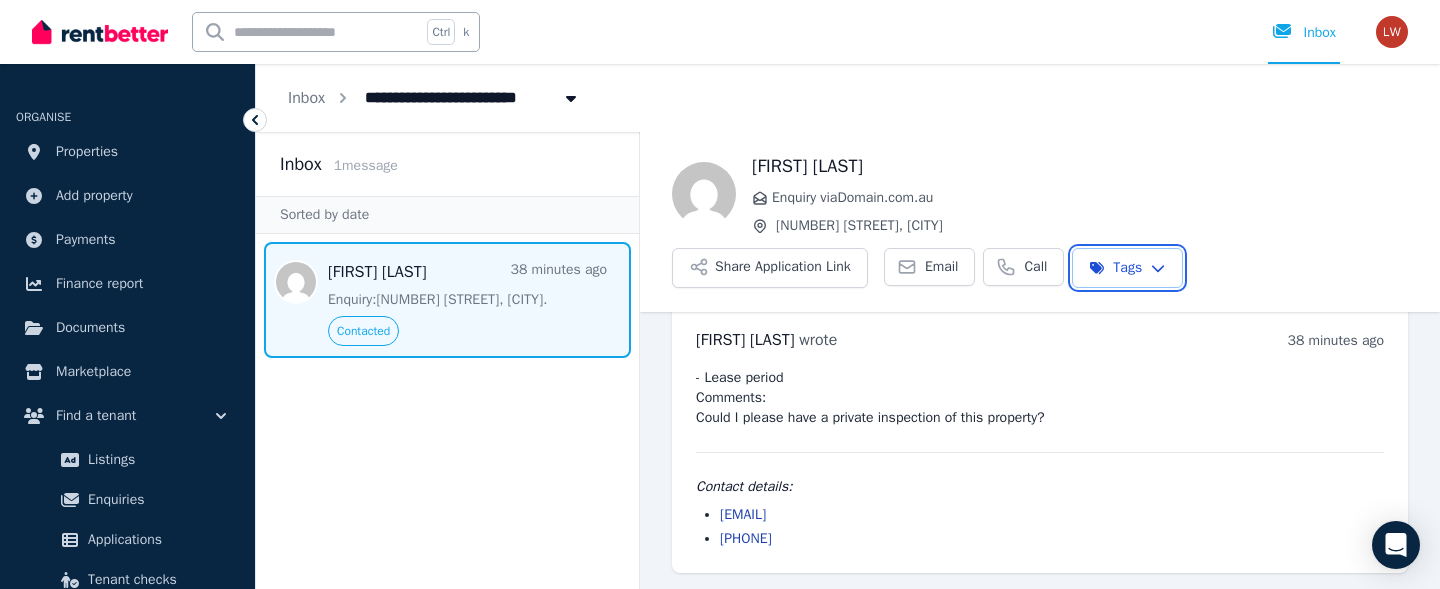 click on "**********" at bounding box center [720, 294] 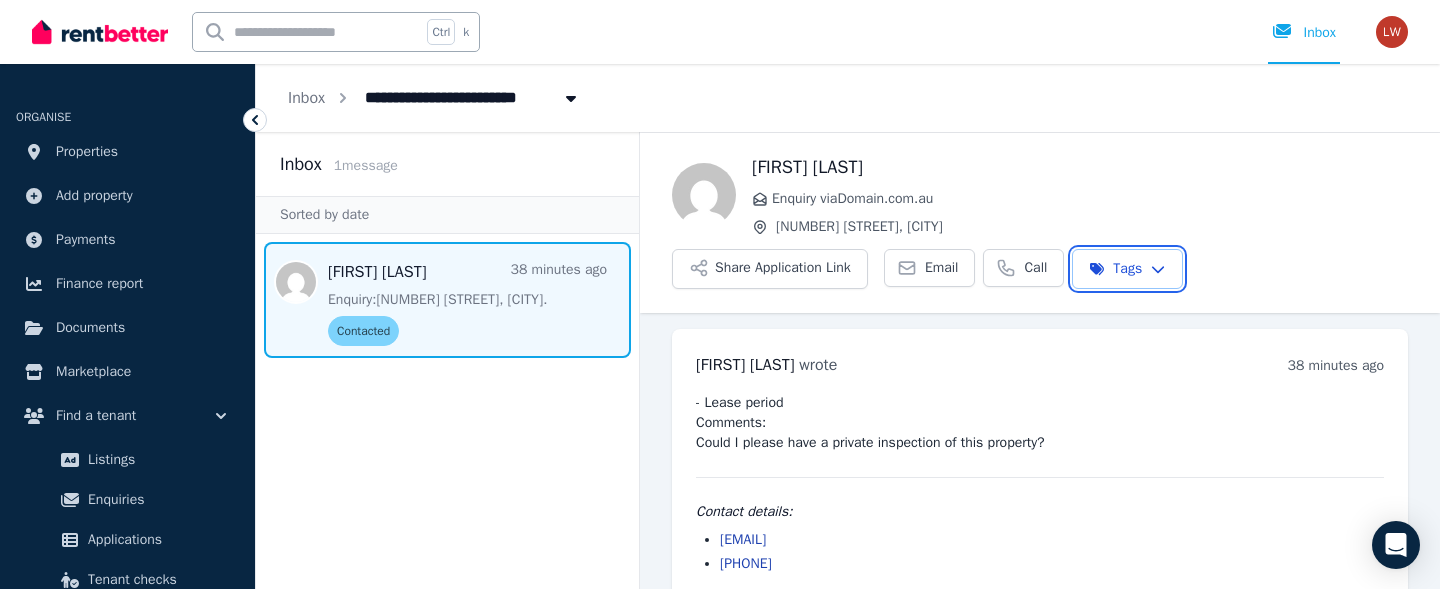 scroll, scrollTop: 22, scrollLeft: 0, axis: vertical 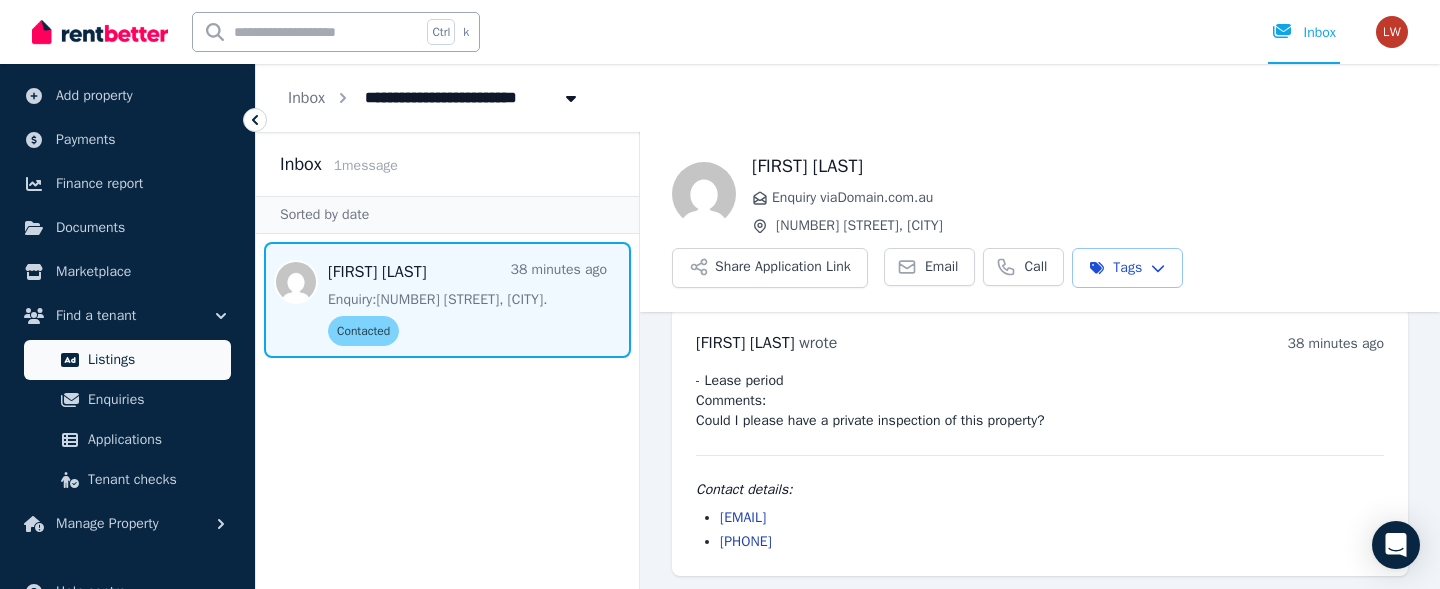 click on "Listings" at bounding box center (155, 360) 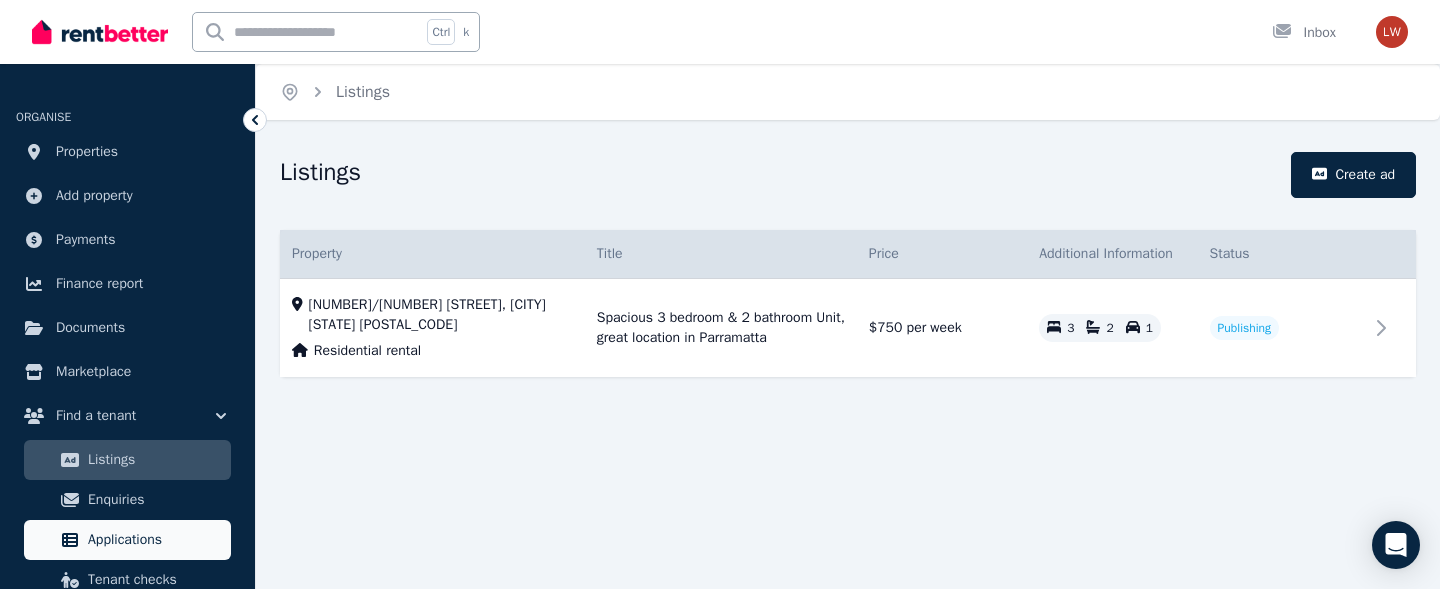 click on "Applications" at bounding box center [155, 540] 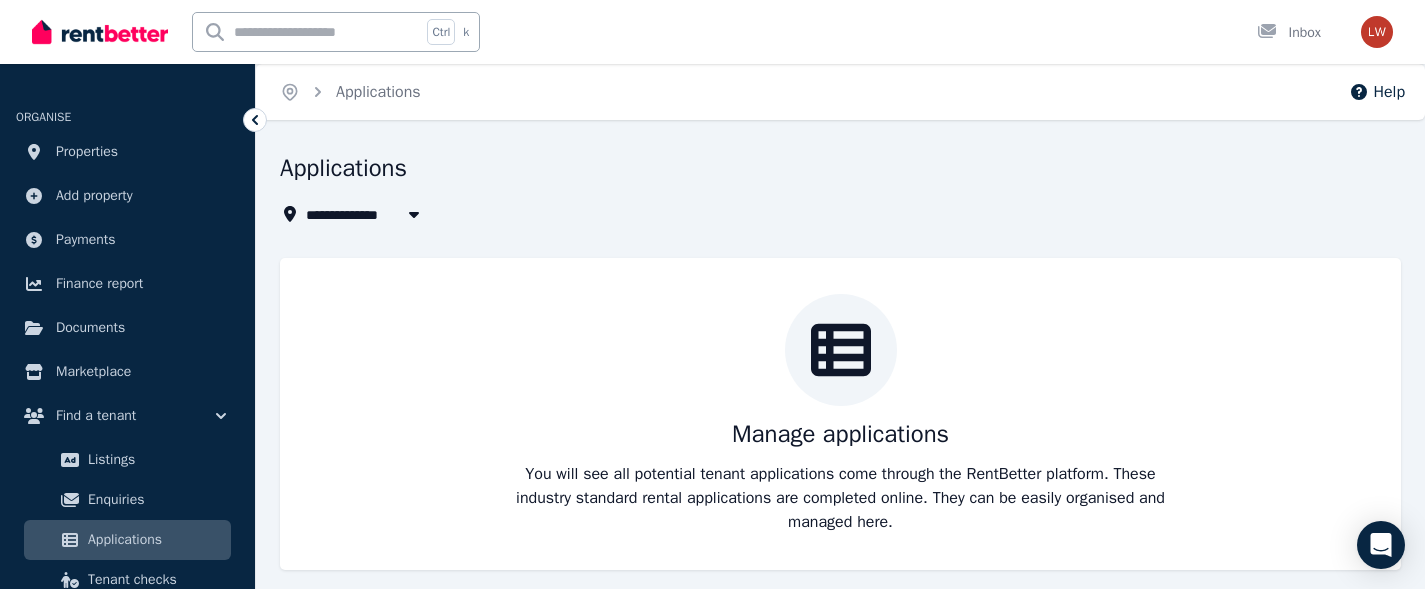 scroll, scrollTop: 0, scrollLeft: 0, axis: both 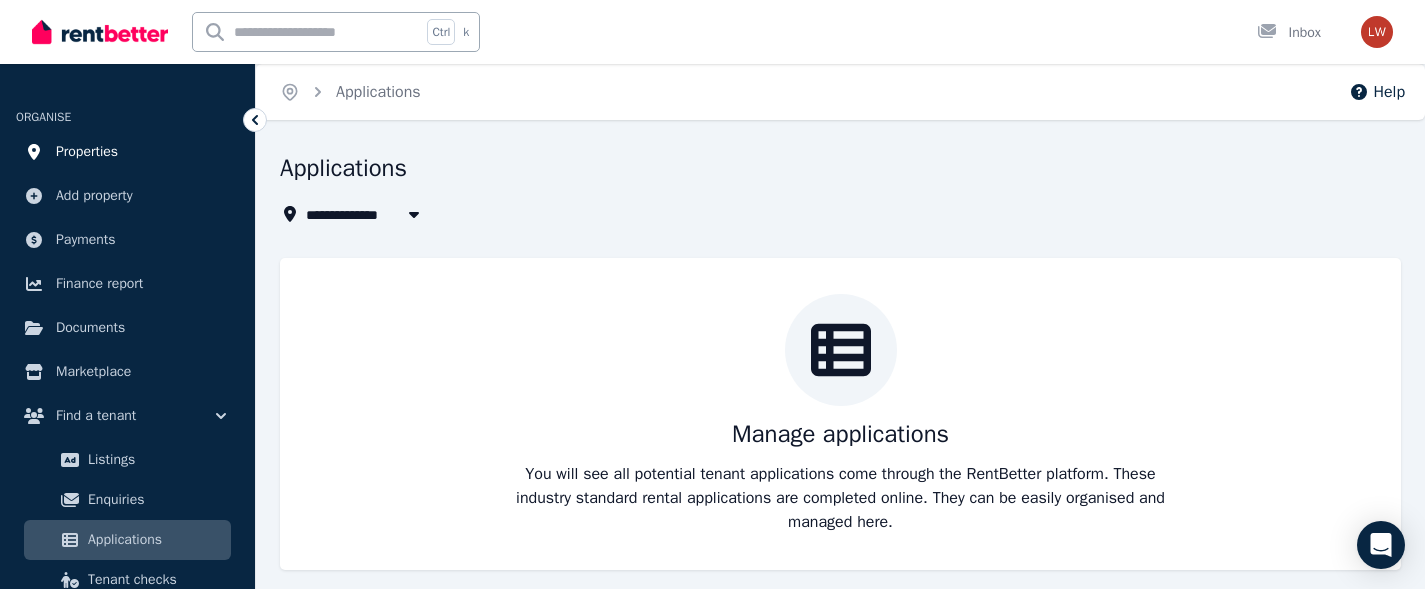 click on "Properties" at bounding box center (87, 152) 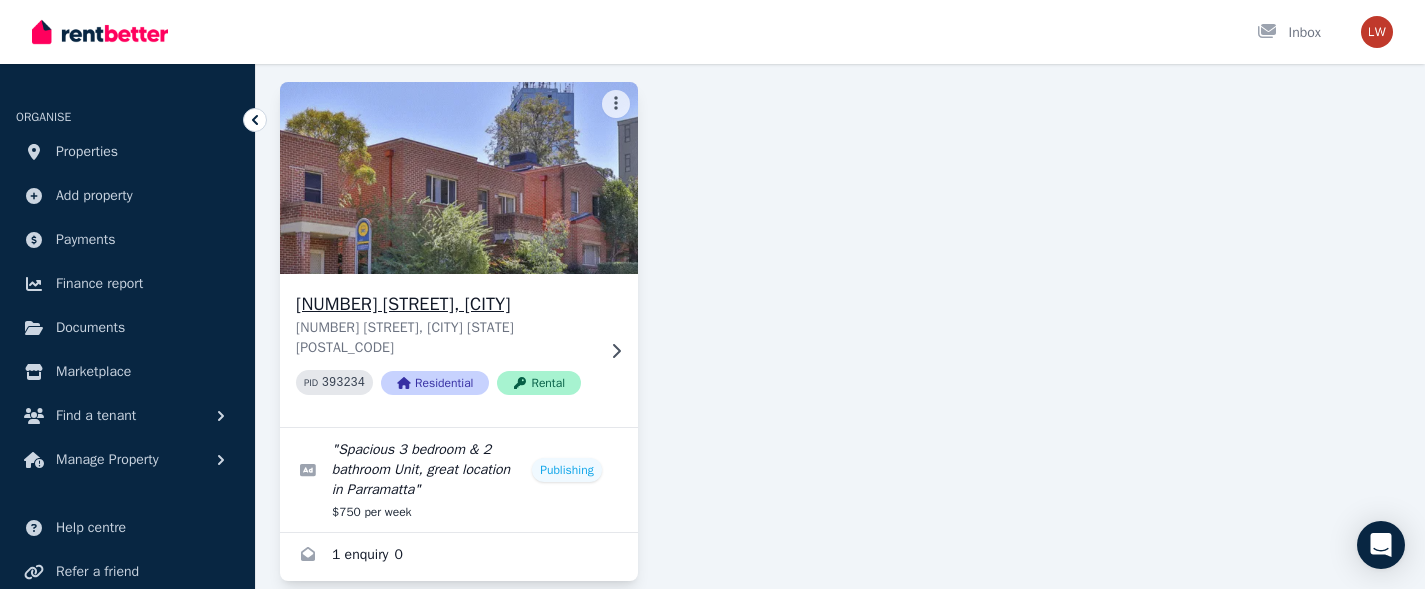 scroll, scrollTop: 142, scrollLeft: 0, axis: vertical 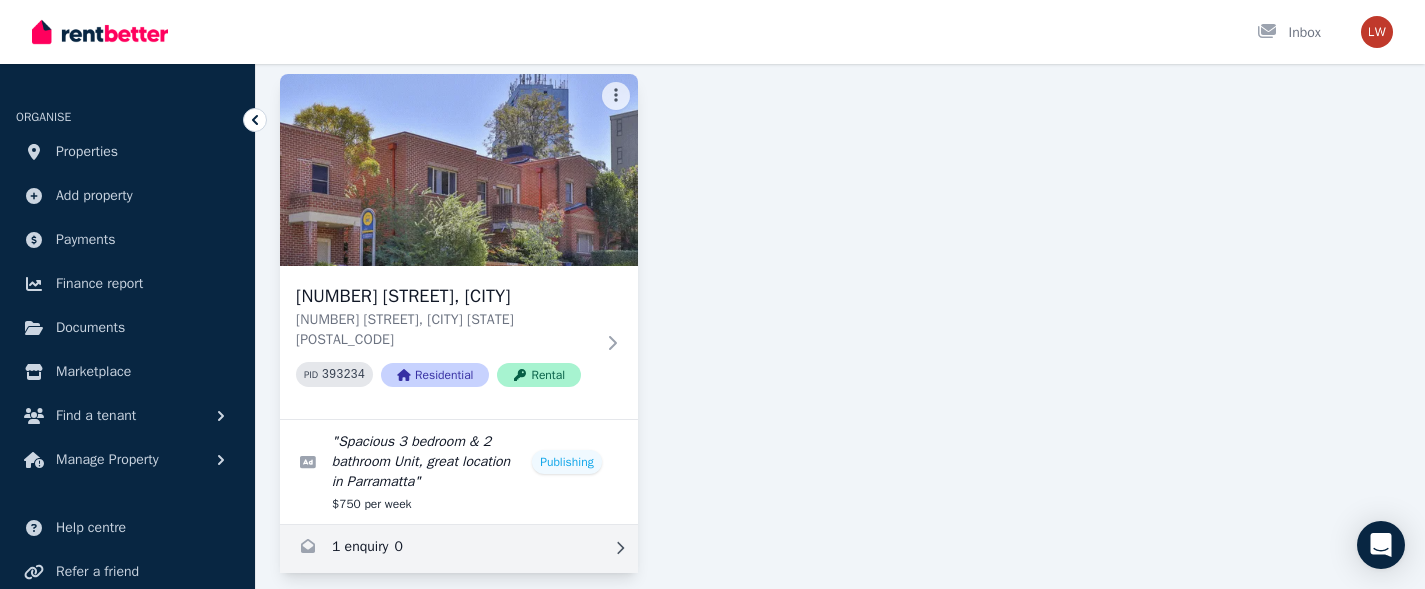 click at bounding box center (459, 549) 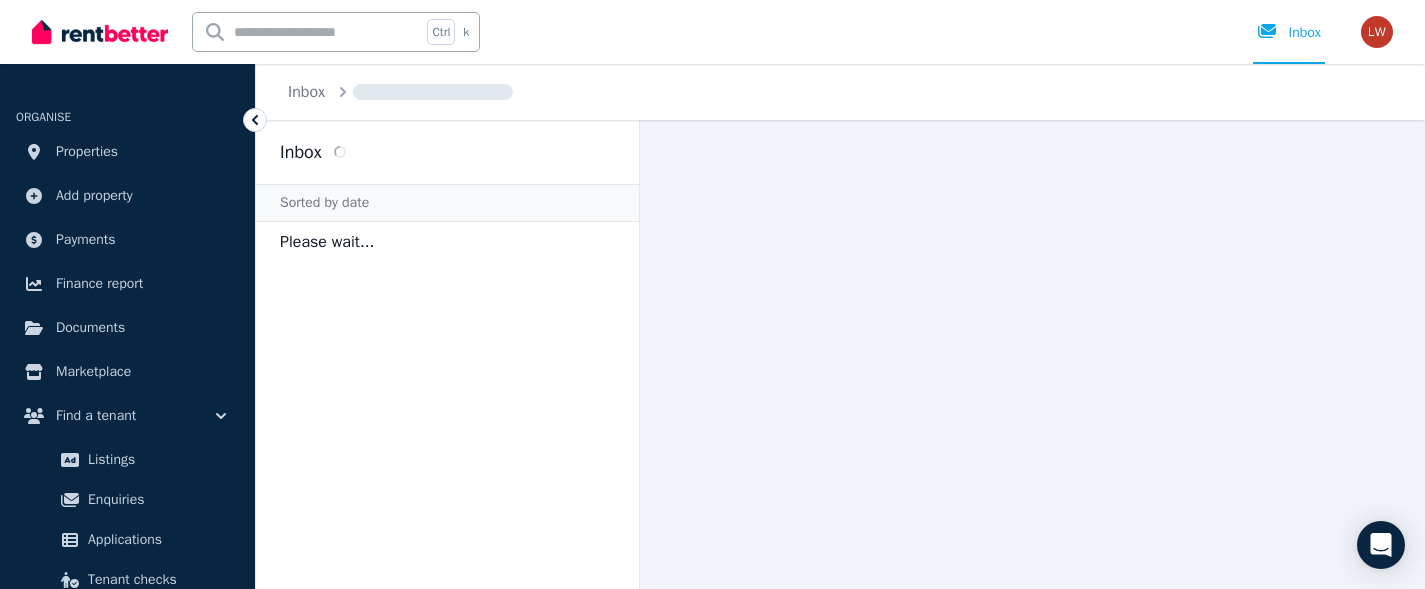 scroll, scrollTop: 0, scrollLeft: 0, axis: both 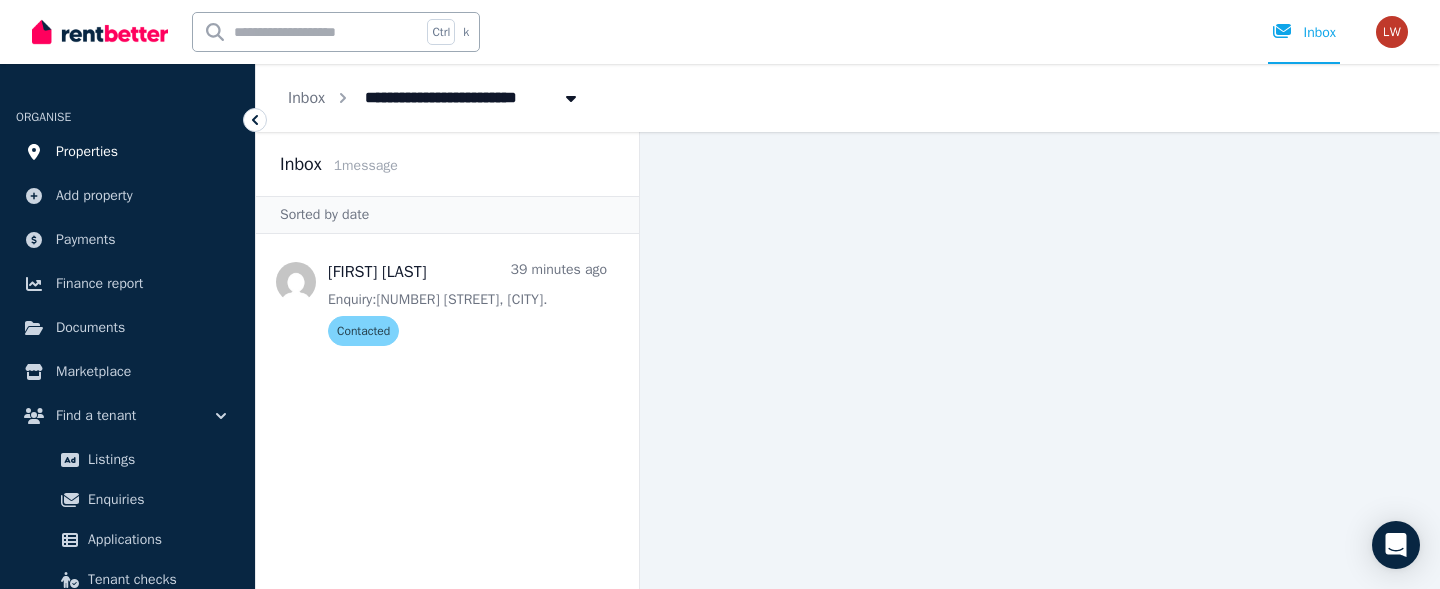 click on "Properties" at bounding box center [87, 152] 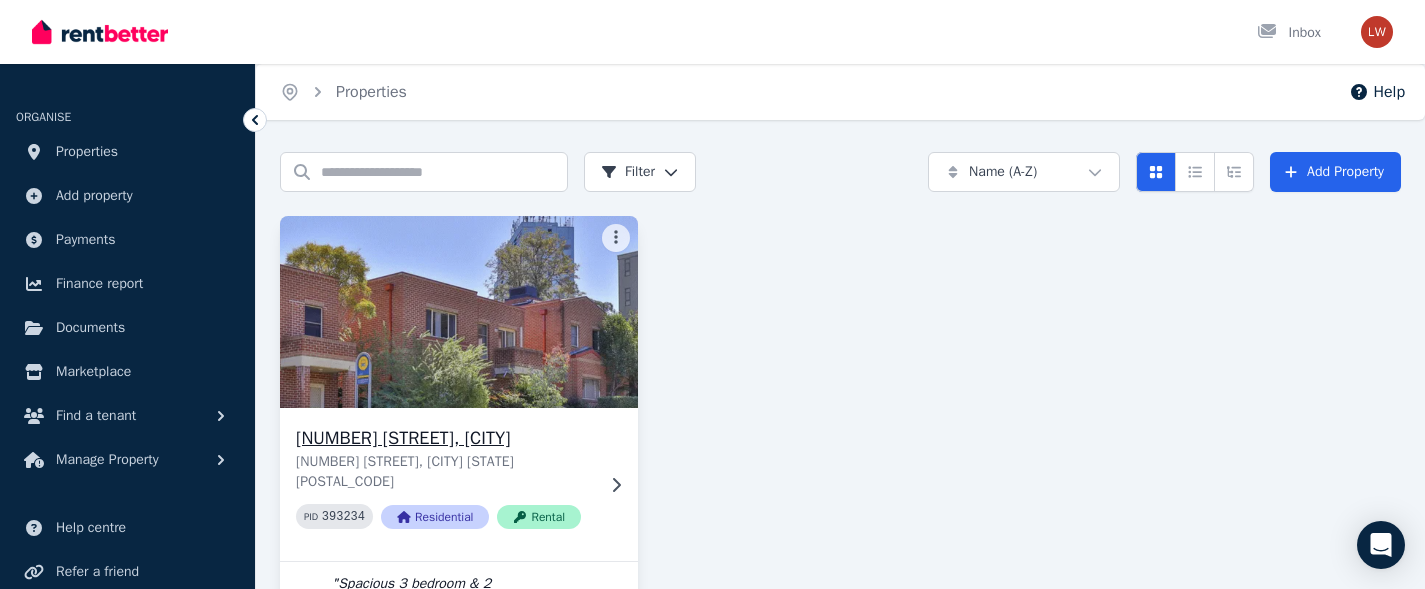 click on "[NUMBER] [STREET], [CITY]" at bounding box center [445, 438] 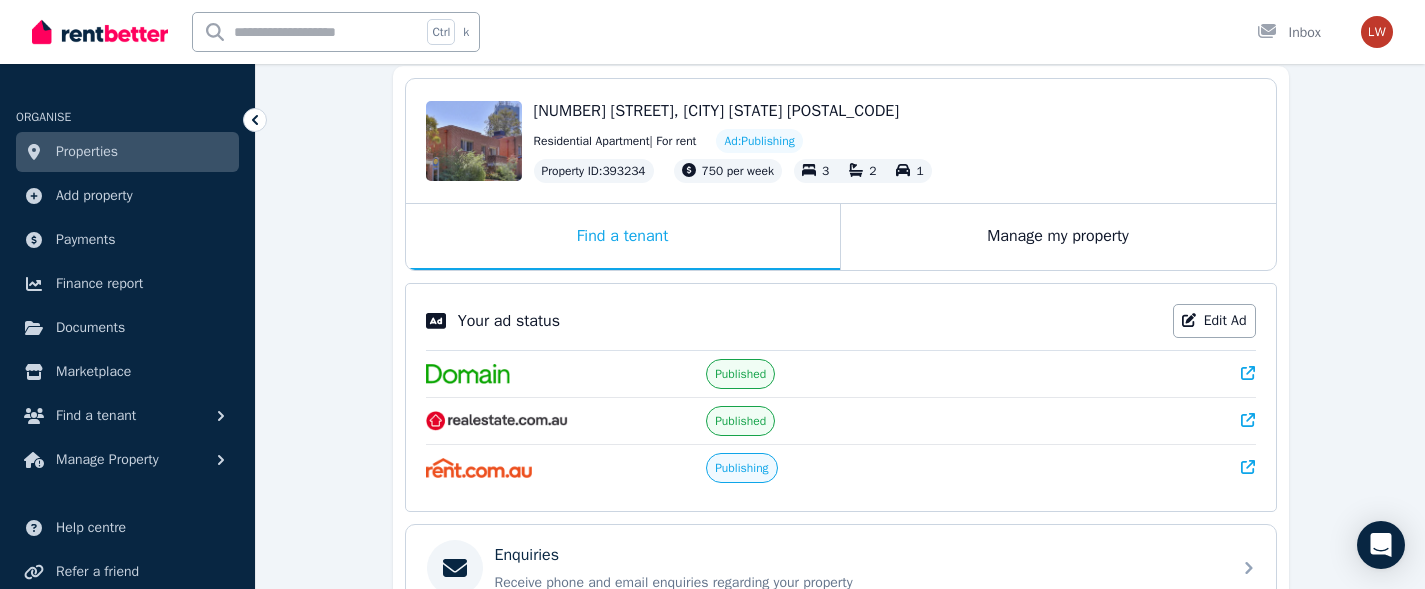 scroll, scrollTop: 300, scrollLeft: 0, axis: vertical 